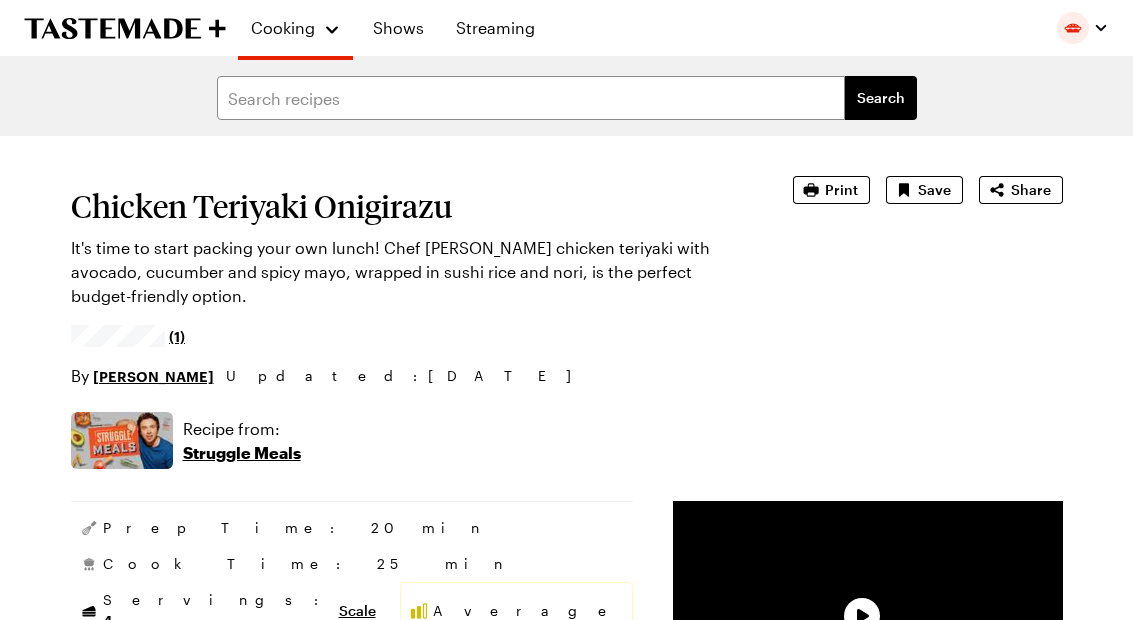 scroll, scrollTop: 0, scrollLeft: 0, axis: both 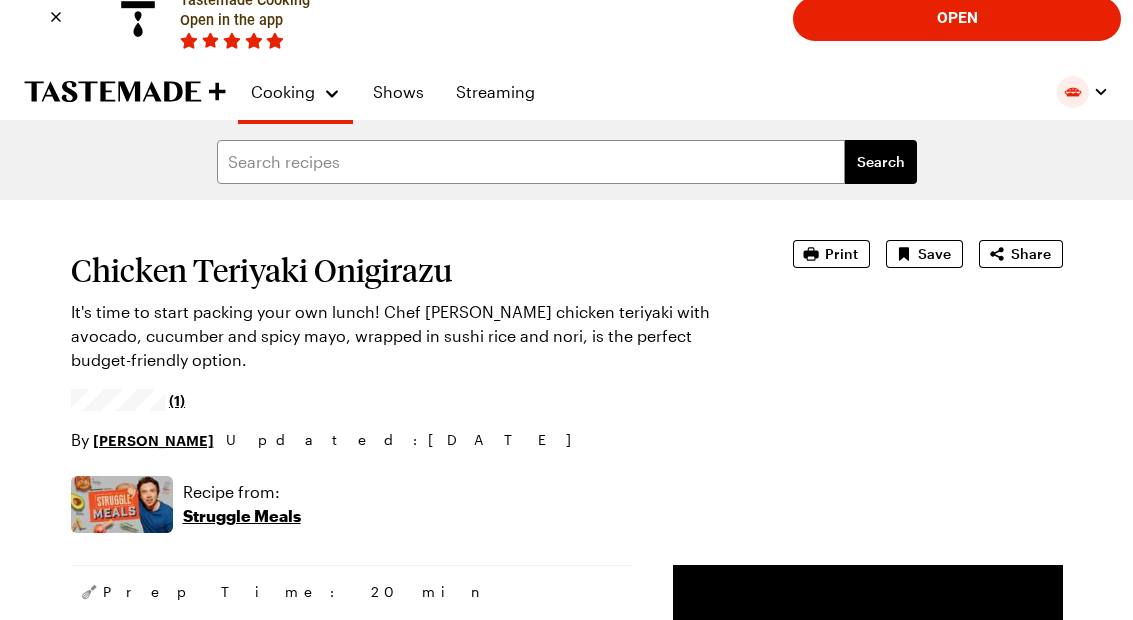 type on "x" 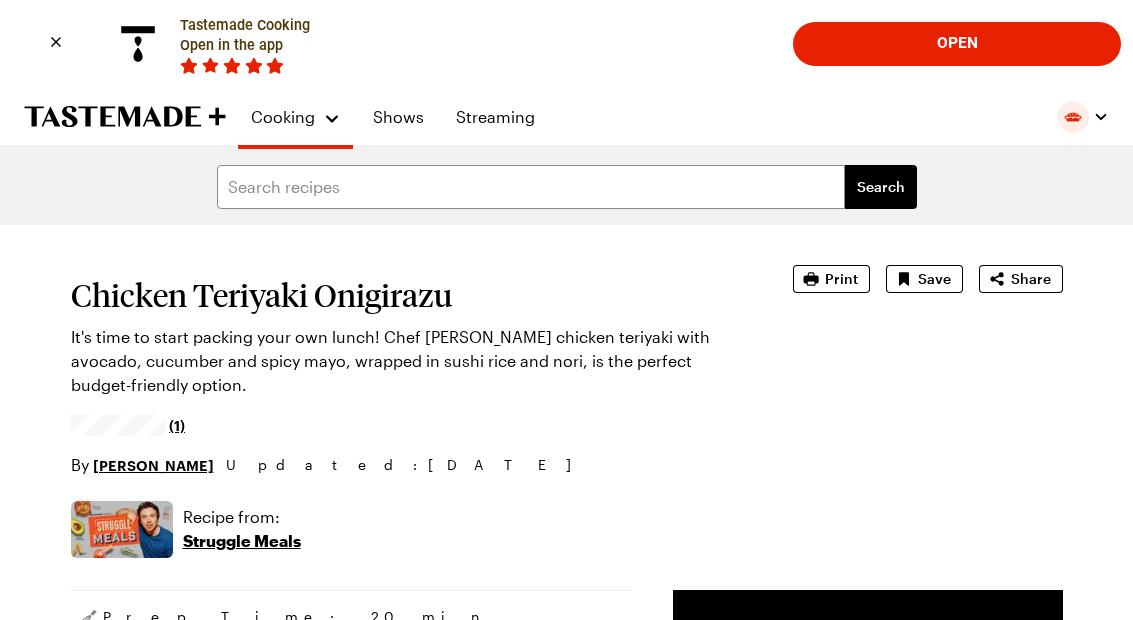 click on "Cooking" at bounding box center [283, 116] 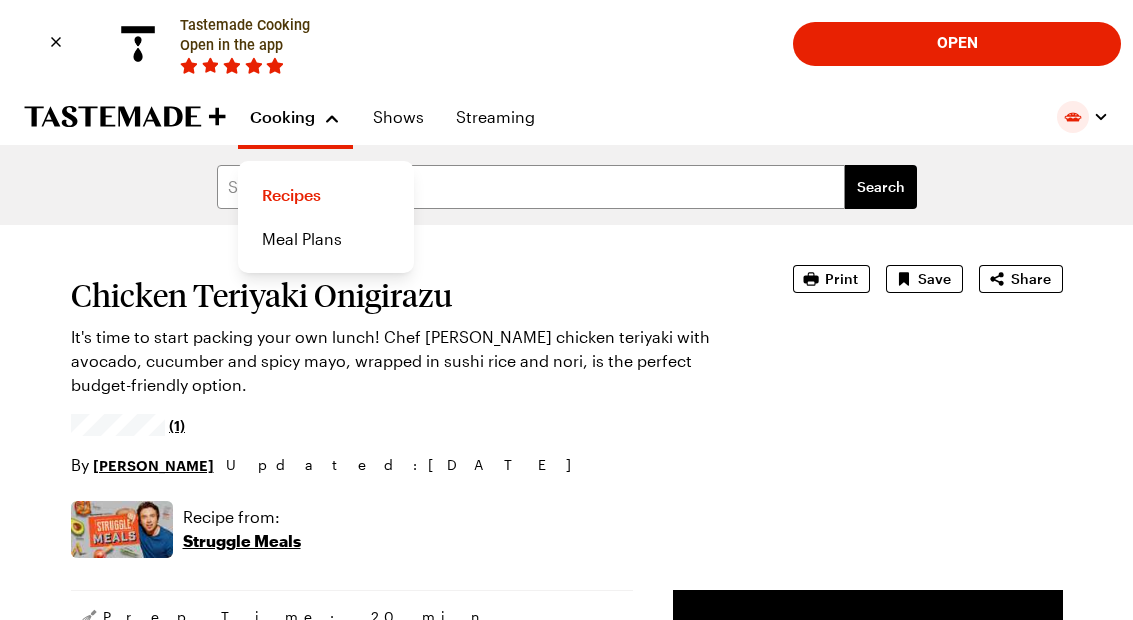 click on "Recipes" at bounding box center [326, 195] 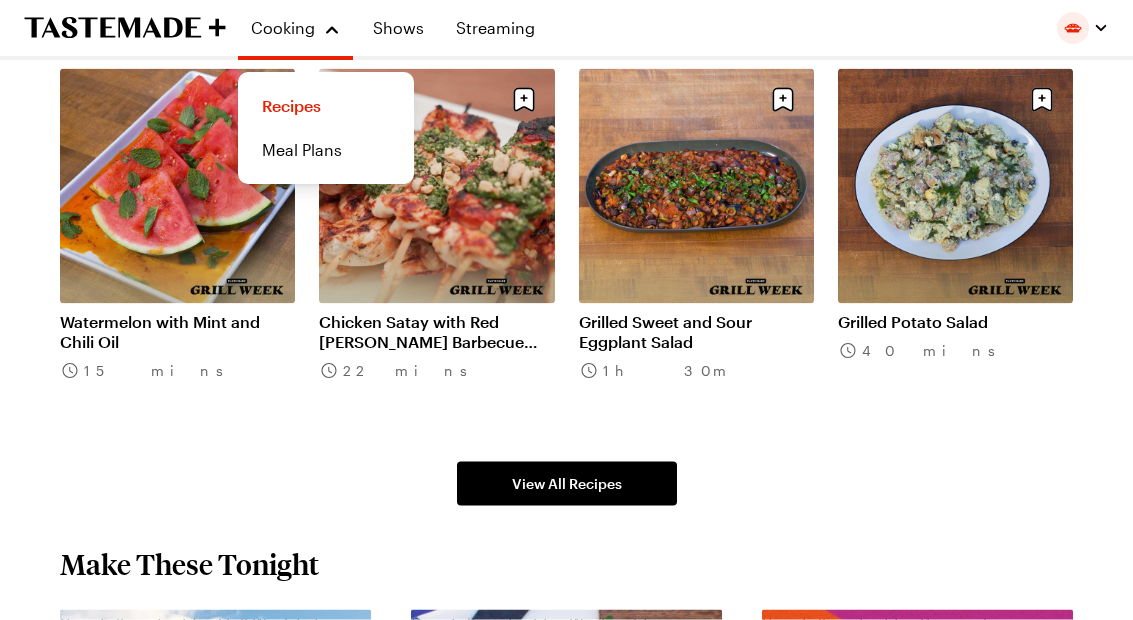 scroll, scrollTop: 1112, scrollLeft: 0, axis: vertical 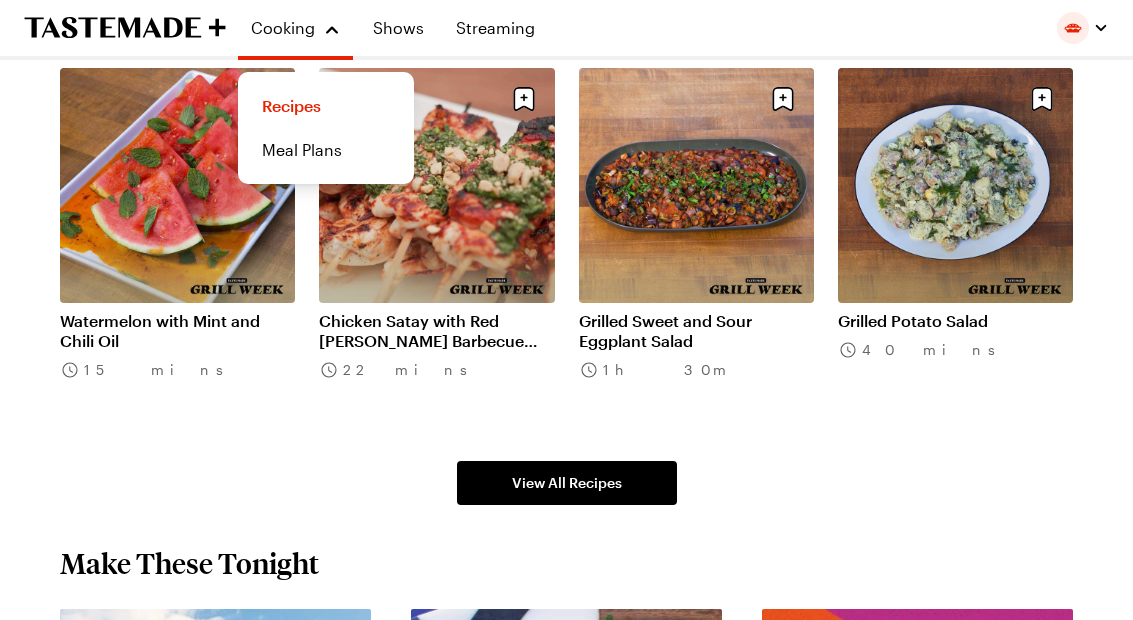 click on "View All Recipes" at bounding box center (567, 483) 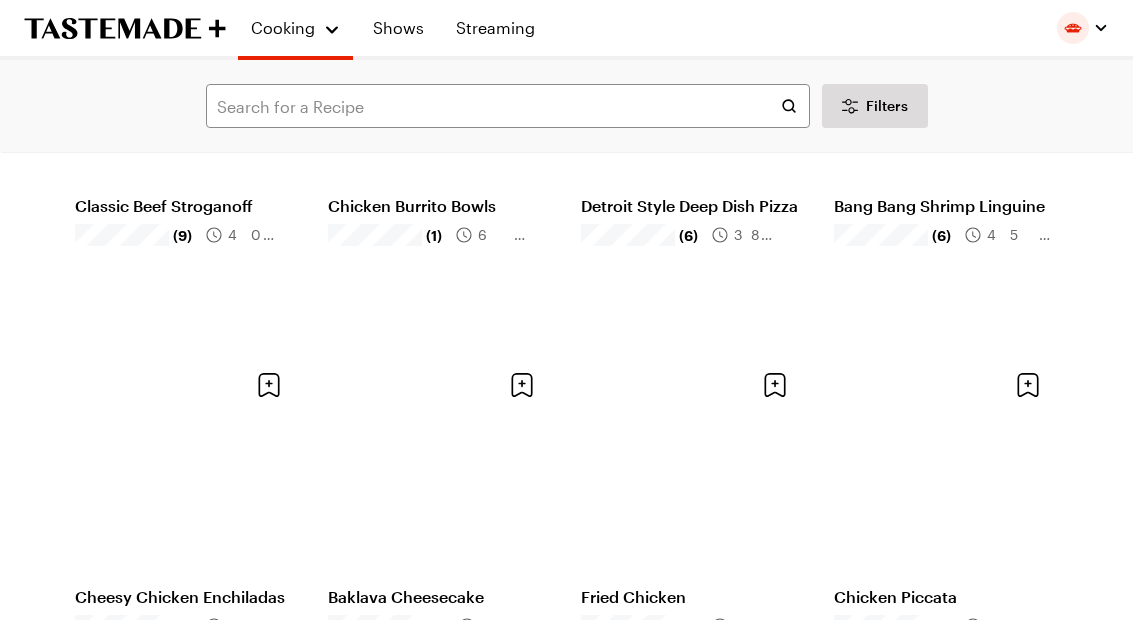 scroll, scrollTop: 0, scrollLeft: 0, axis: both 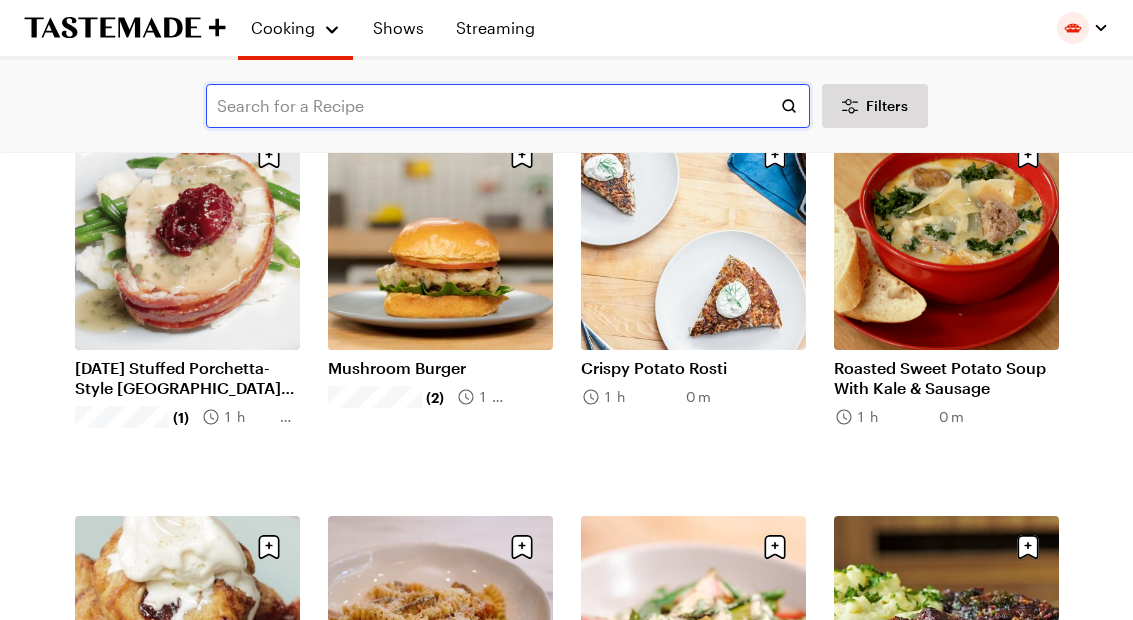 click at bounding box center (508, 106) 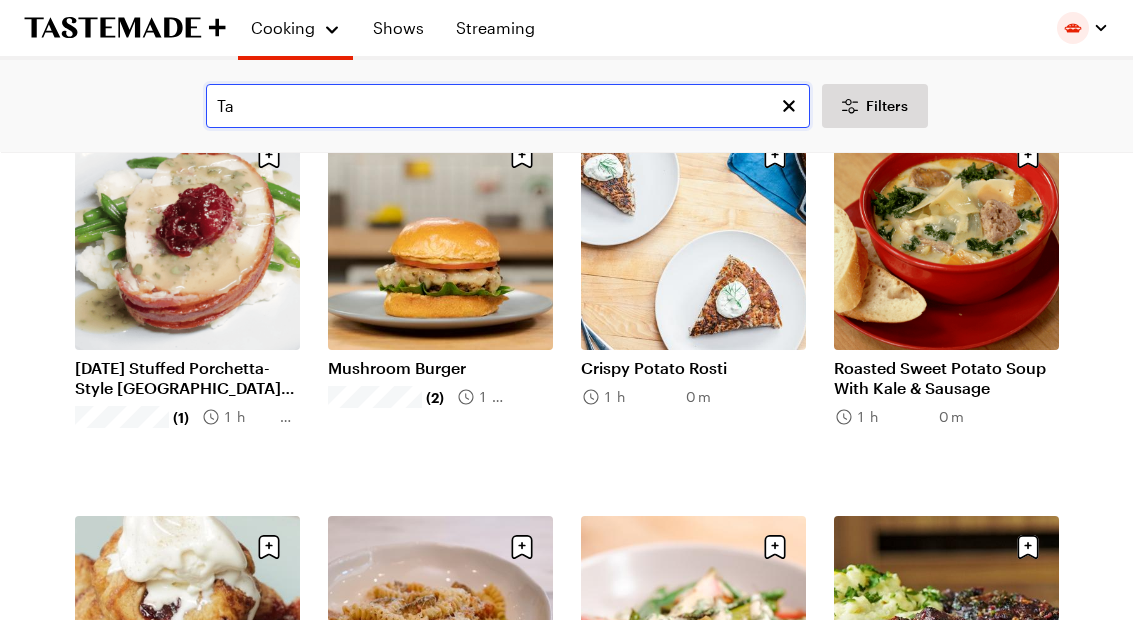 scroll, scrollTop: 0, scrollLeft: 0, axis: both 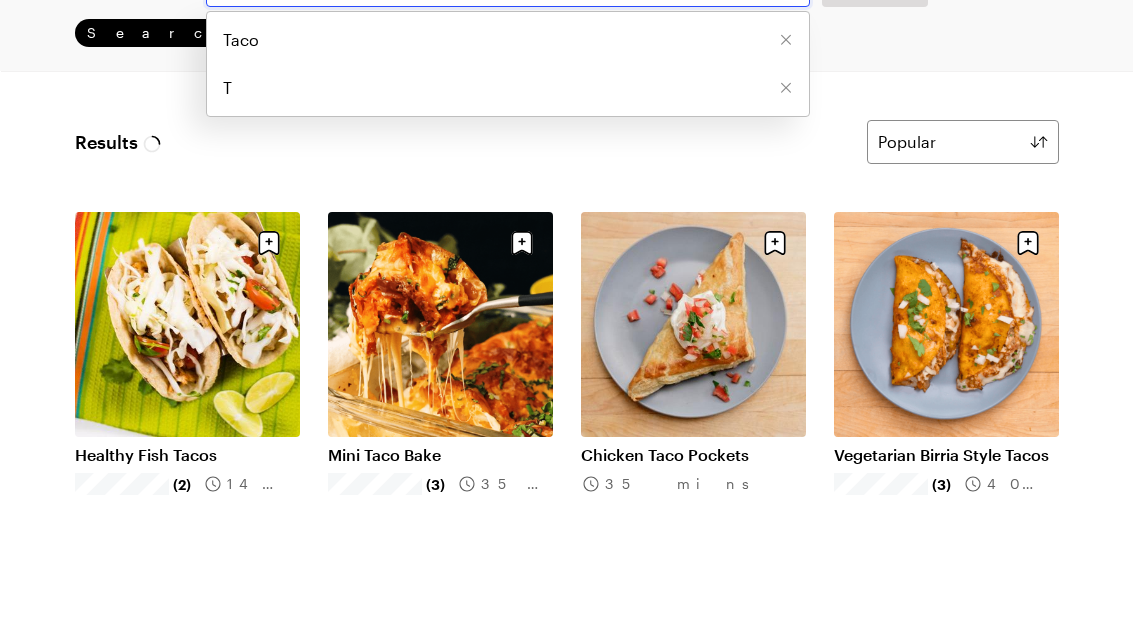 type on "Tacos" 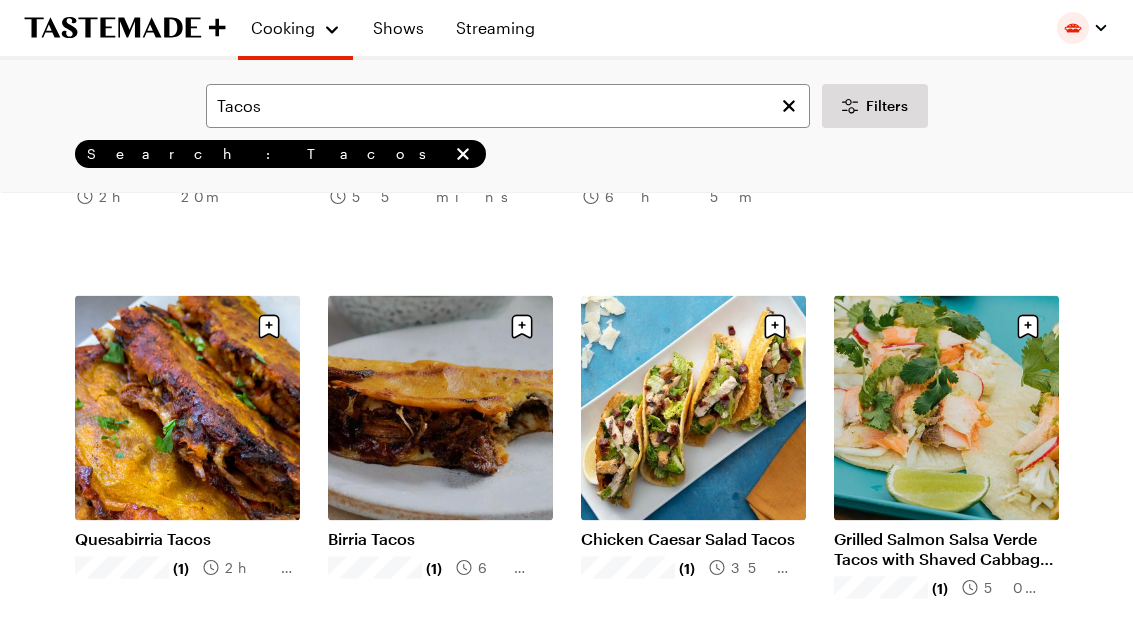 scroll, scrollTop: 909, scrollLeft: 0, axis: vertical 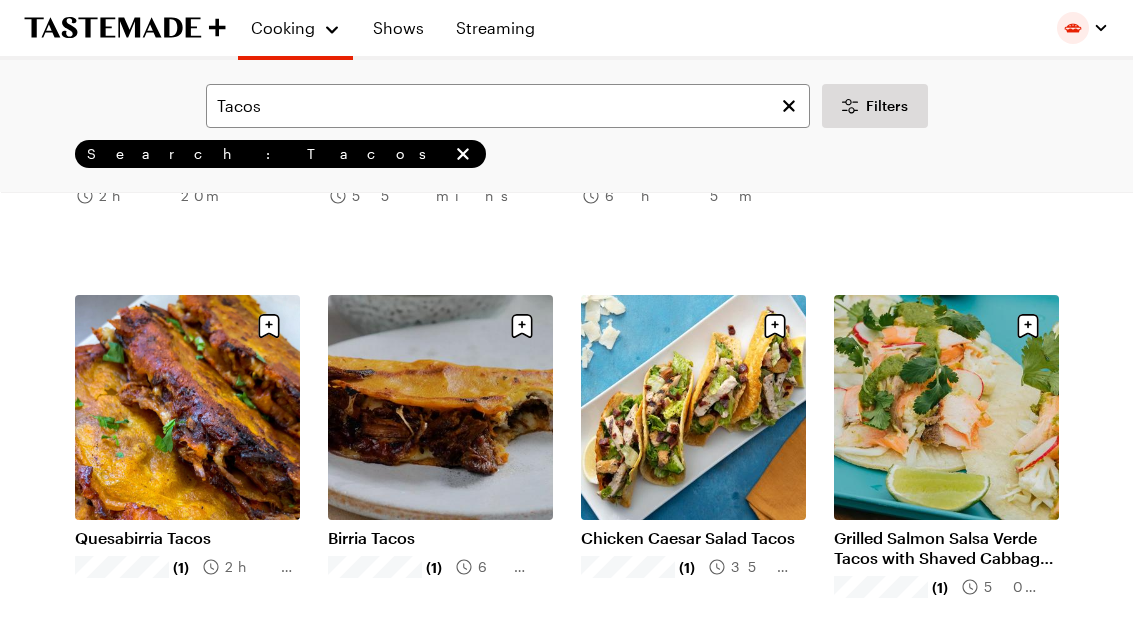 click on "Chicken Caesar Salad Tacos" at bounding box center (693, 538) 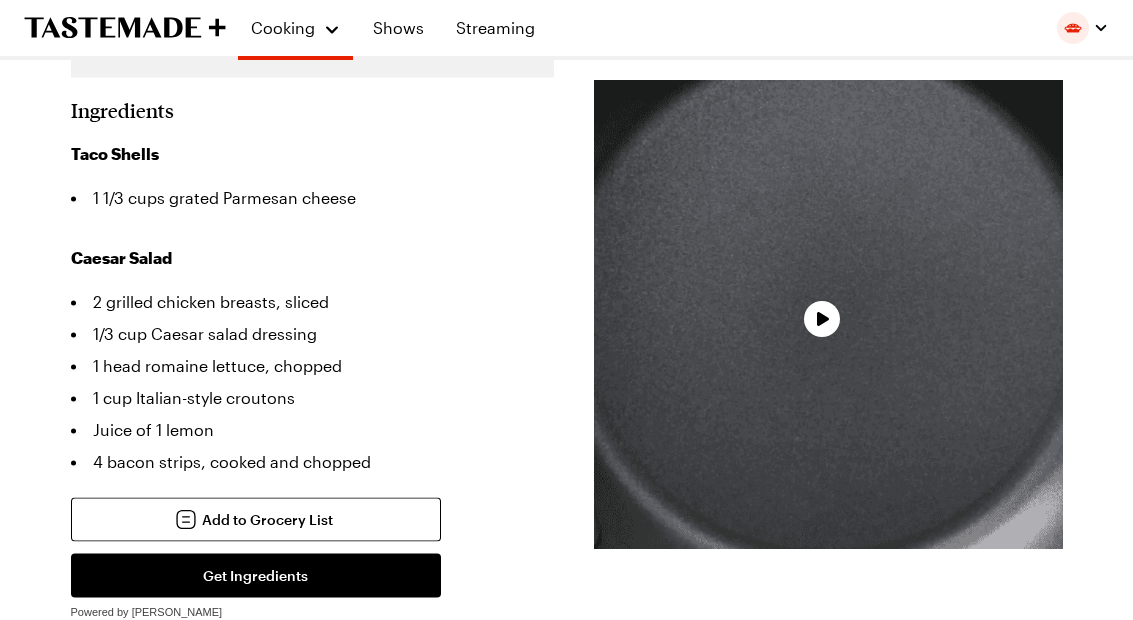 scroll, scrollTop: 613, scrollLeft: 0, axis: vertical 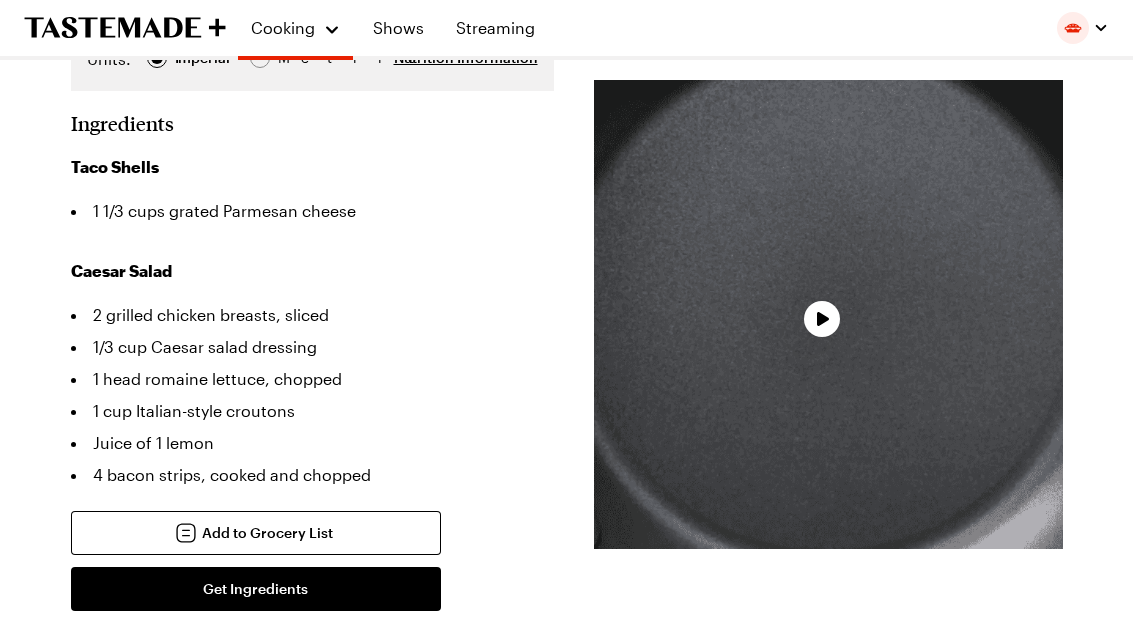click at bounding box center [828, 314] 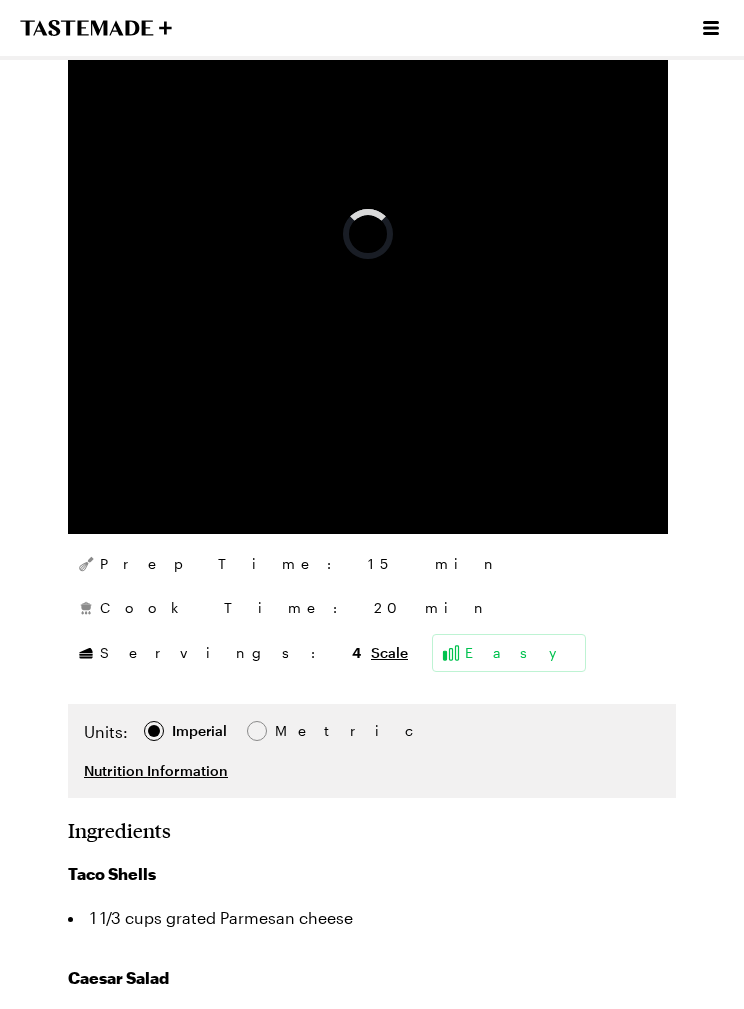 type on "x" 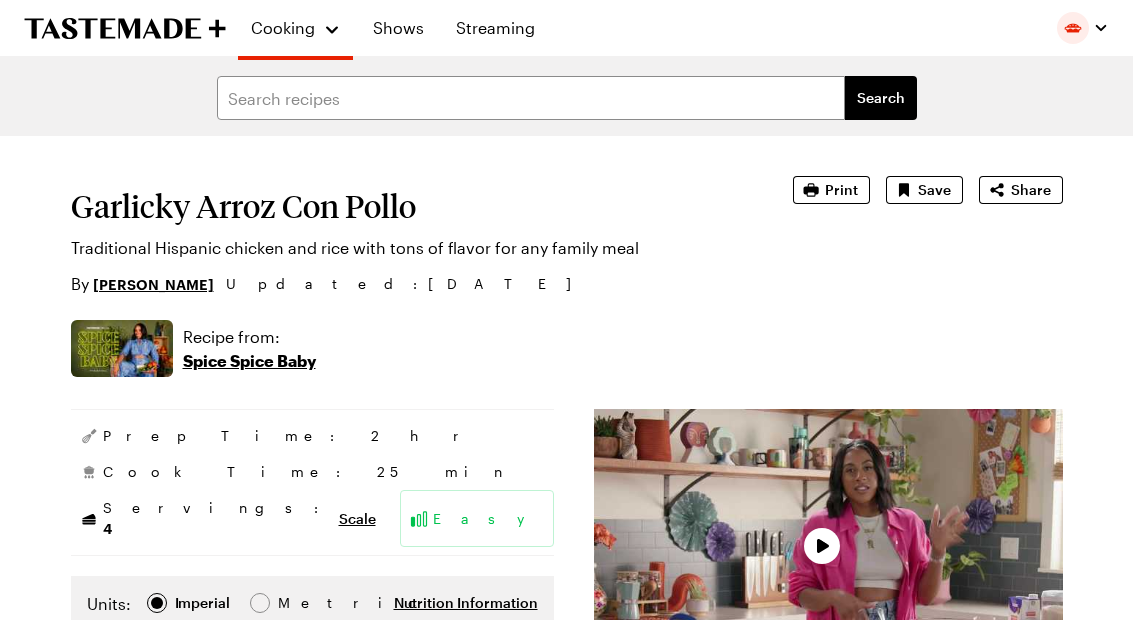 scroll, scrollTop: 0, scrollLeft: 0, axis: both 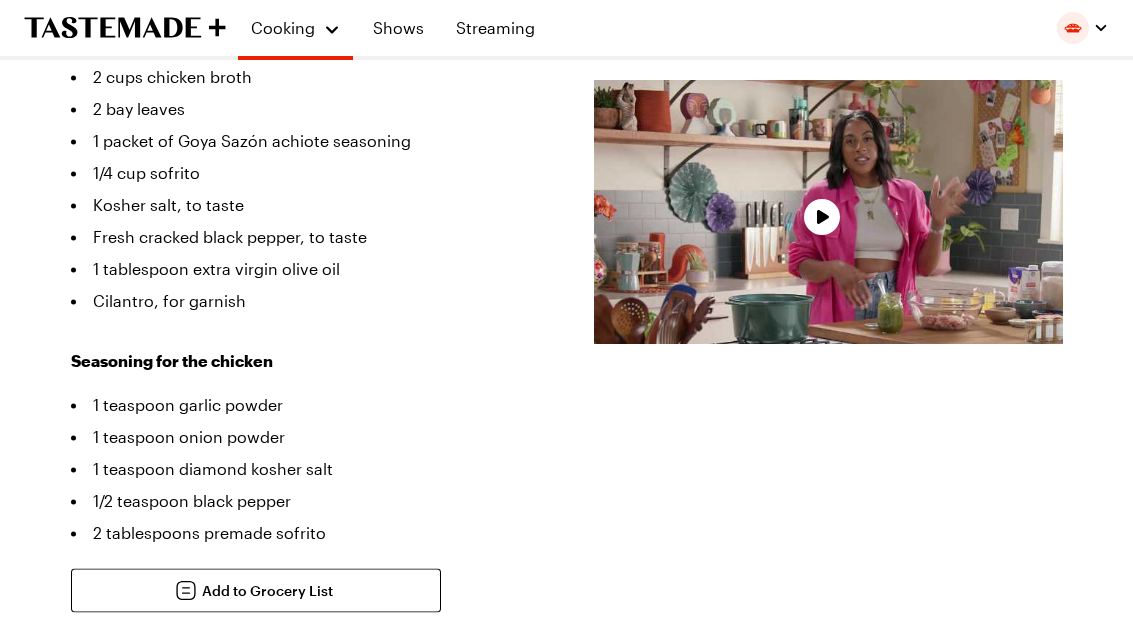 type on "x" 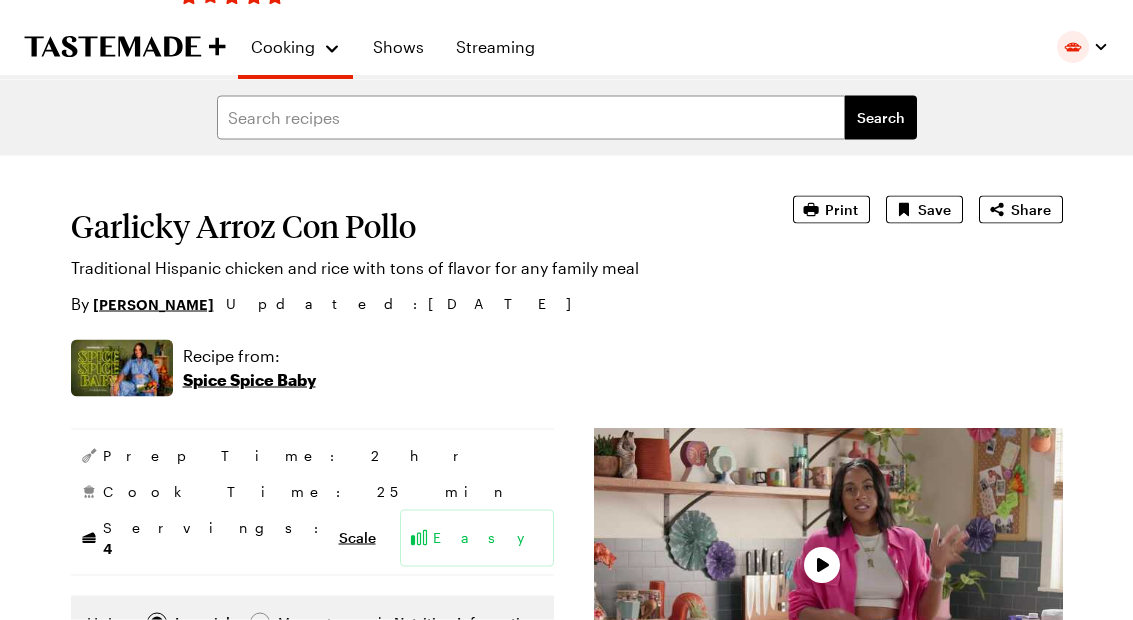 scroll, scrollTop: 70, scrollLeft: 0, axis: vertical 